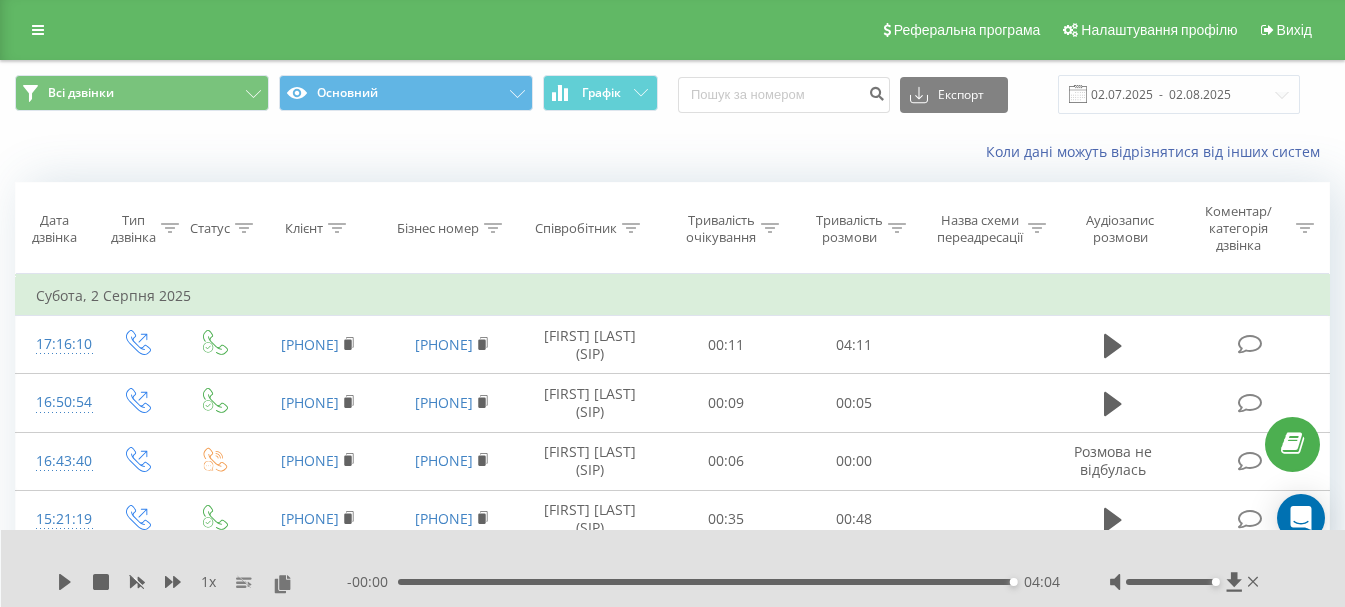 scroll, scrollTop: 100, scrollLeft: 0, axis: vertical 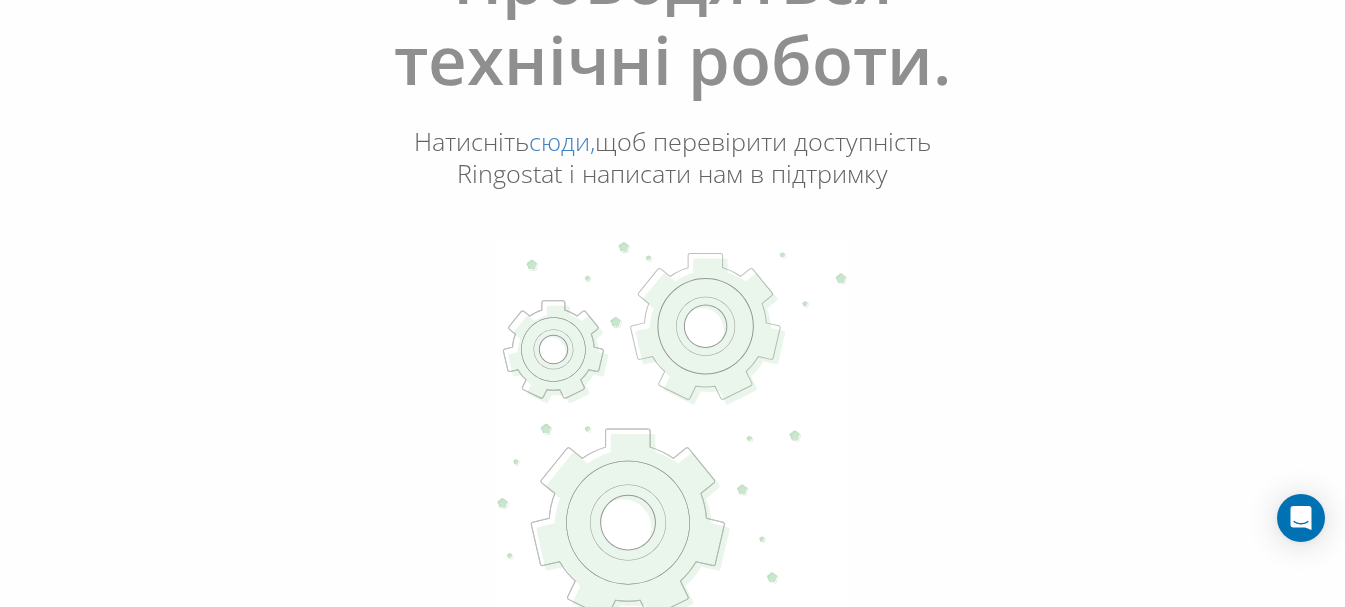 click on "сюди," at bounding box center [562, 141] 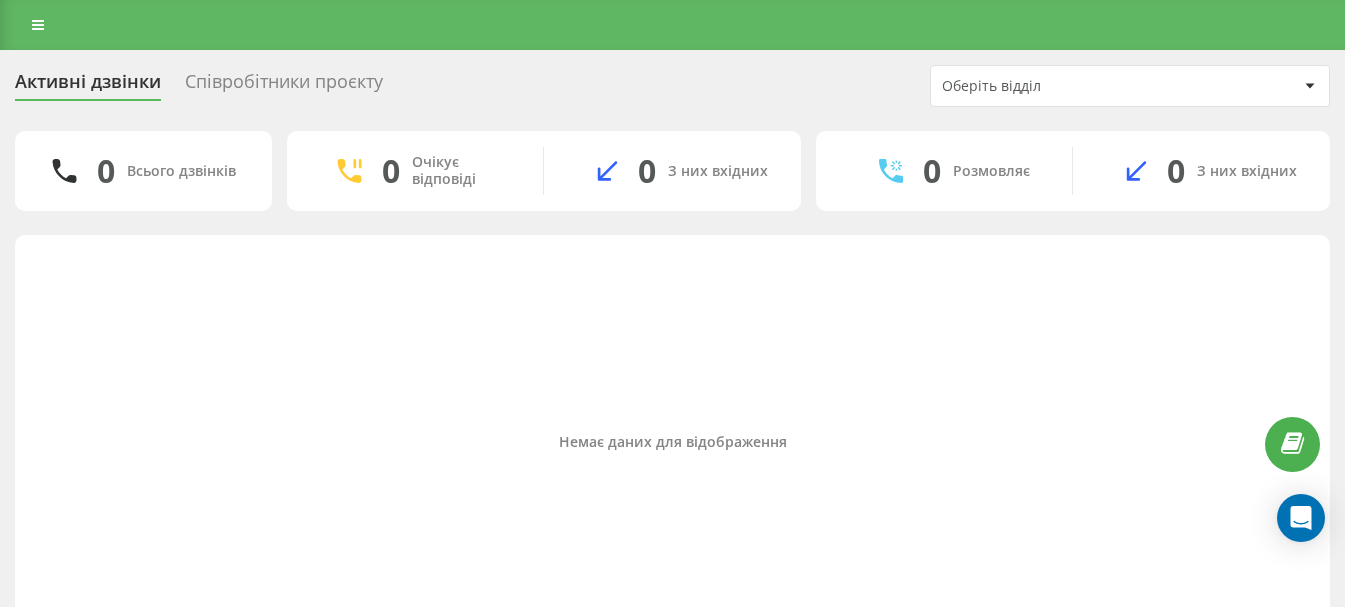scroll, scrollTop: 68, scrollLeft: 0, axis: vertical 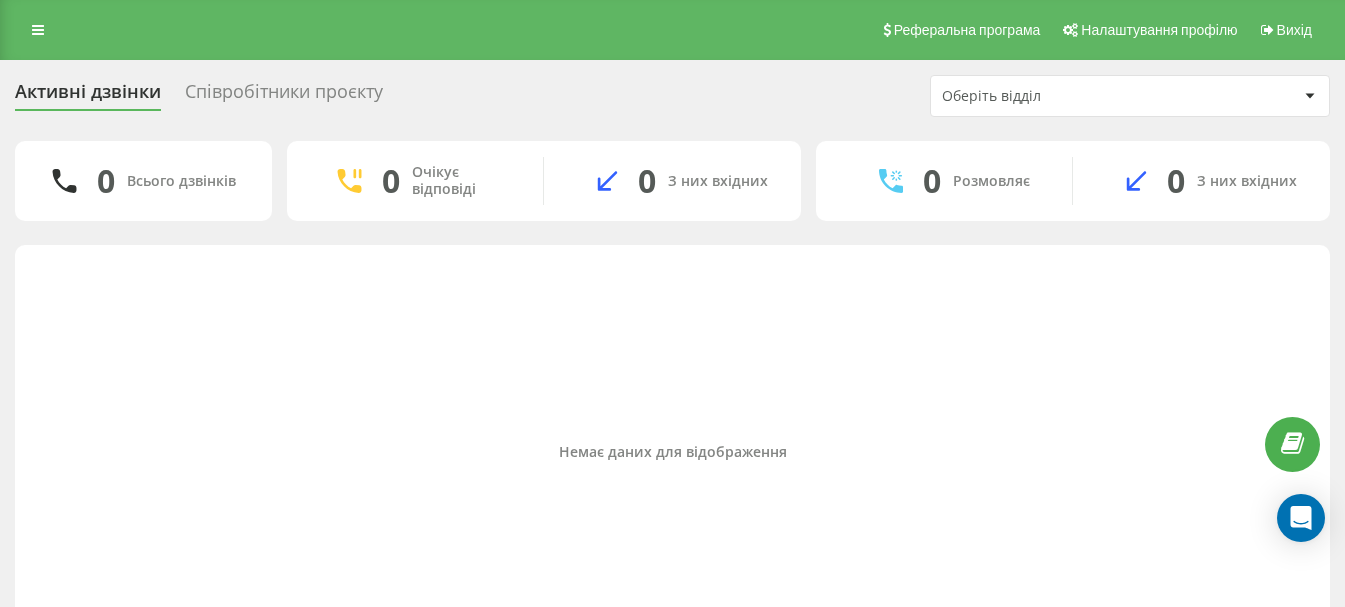 click on "Співробітники проєкту" at bounding box center [284, 96] 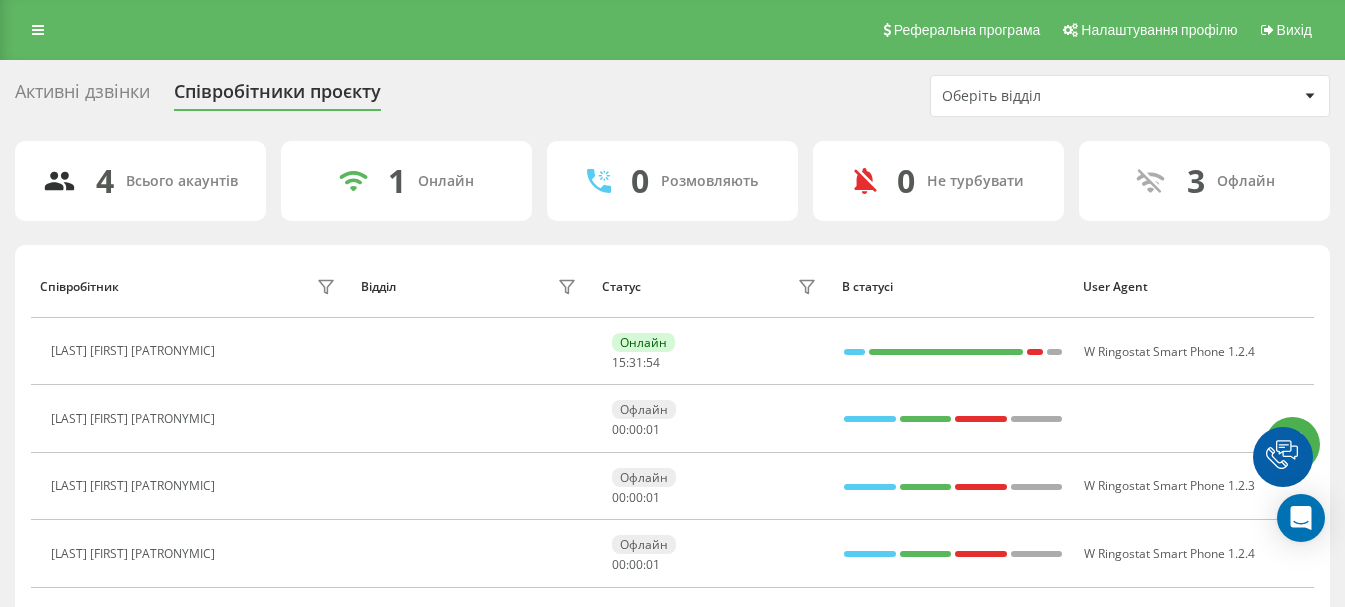 scroll, scrollTop: 0, scrollLeft: 0, axis: both 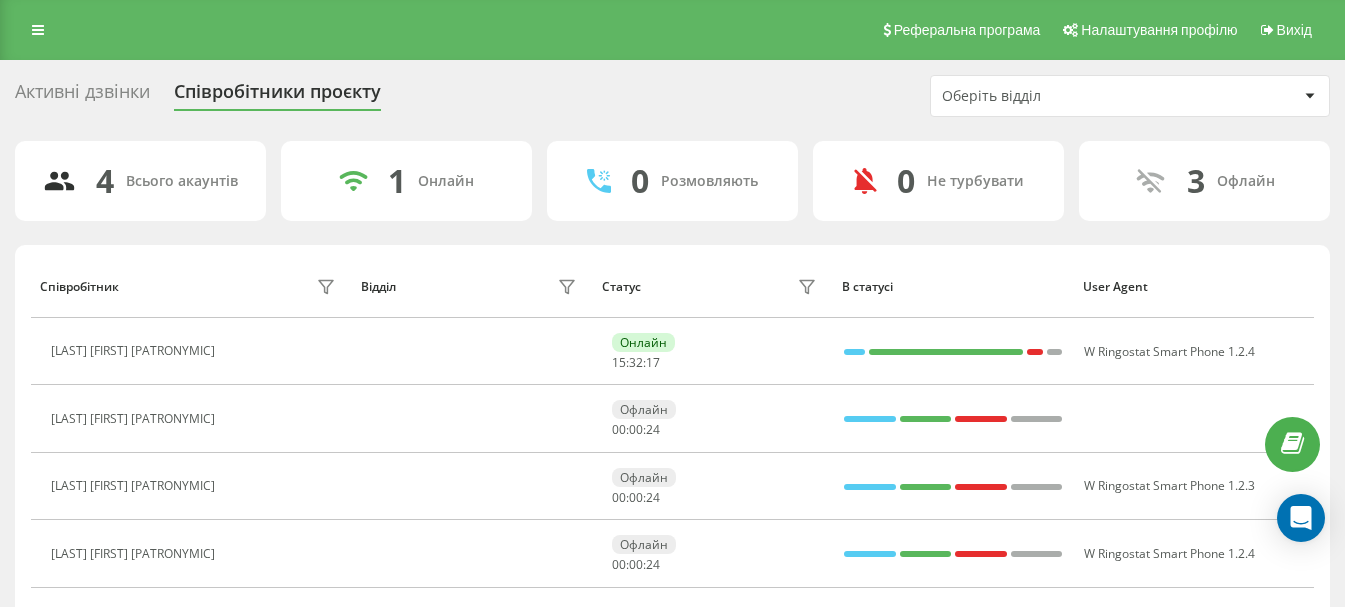 click on "Активні дзвінки" at bounding box center [82, 96] 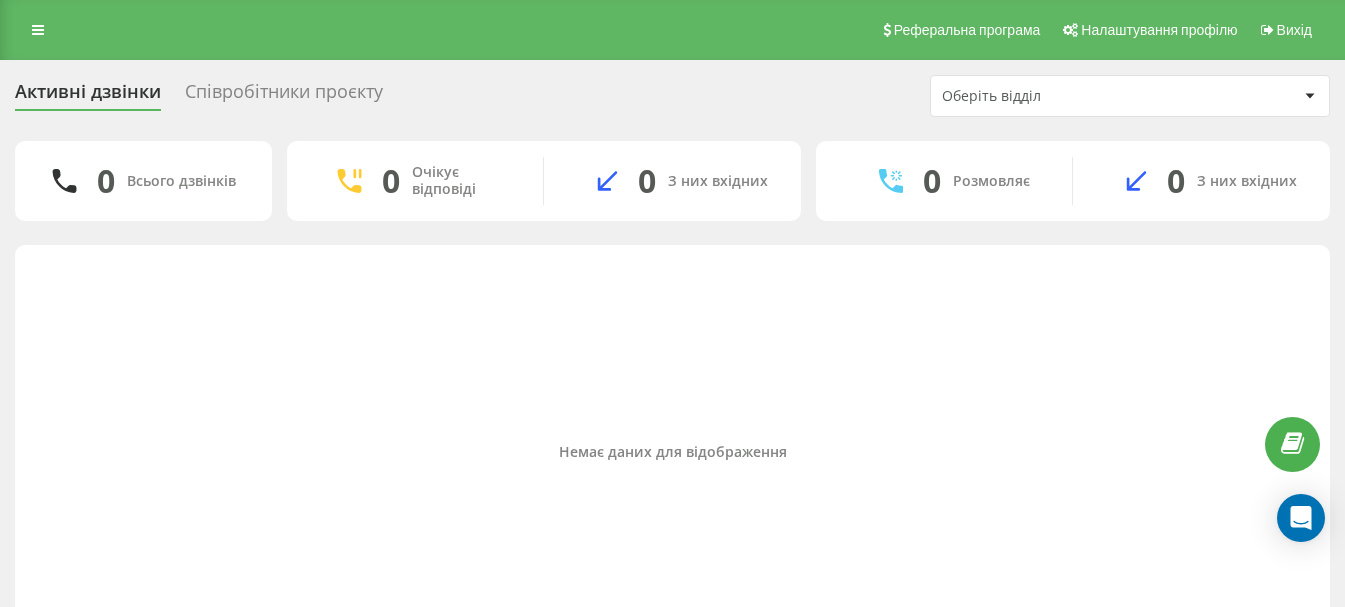scroll, scrollTop: 0, scrollLeft: 0, axis: both 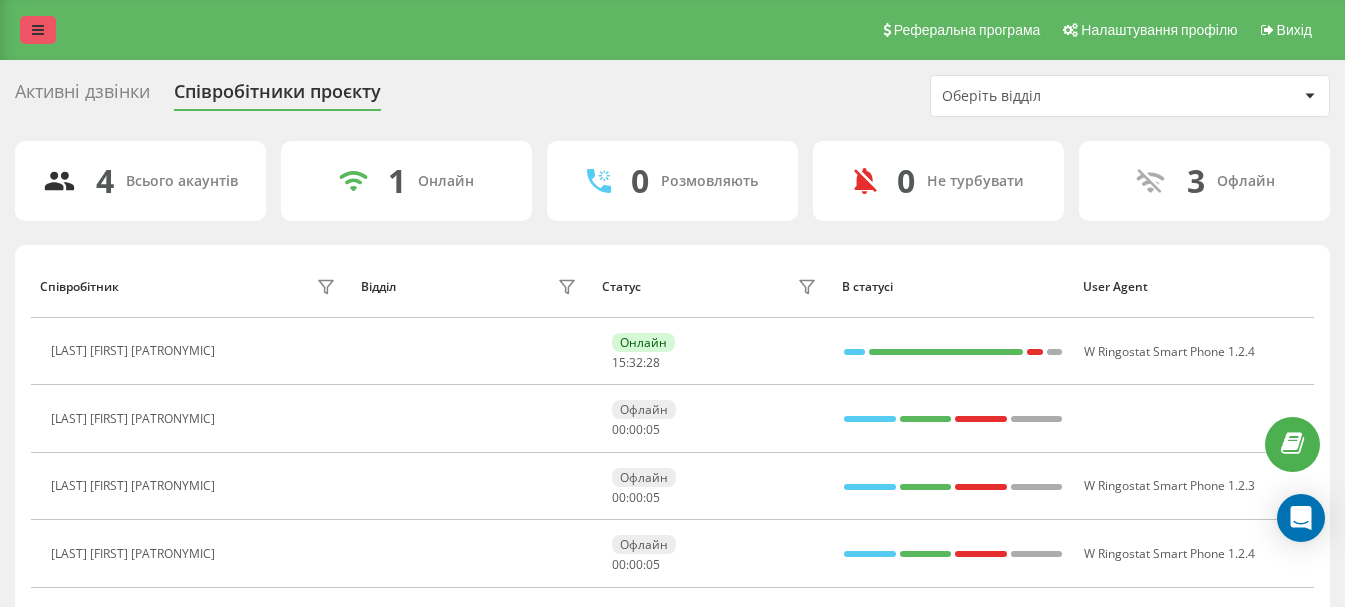click at bounding box center [38, 30] 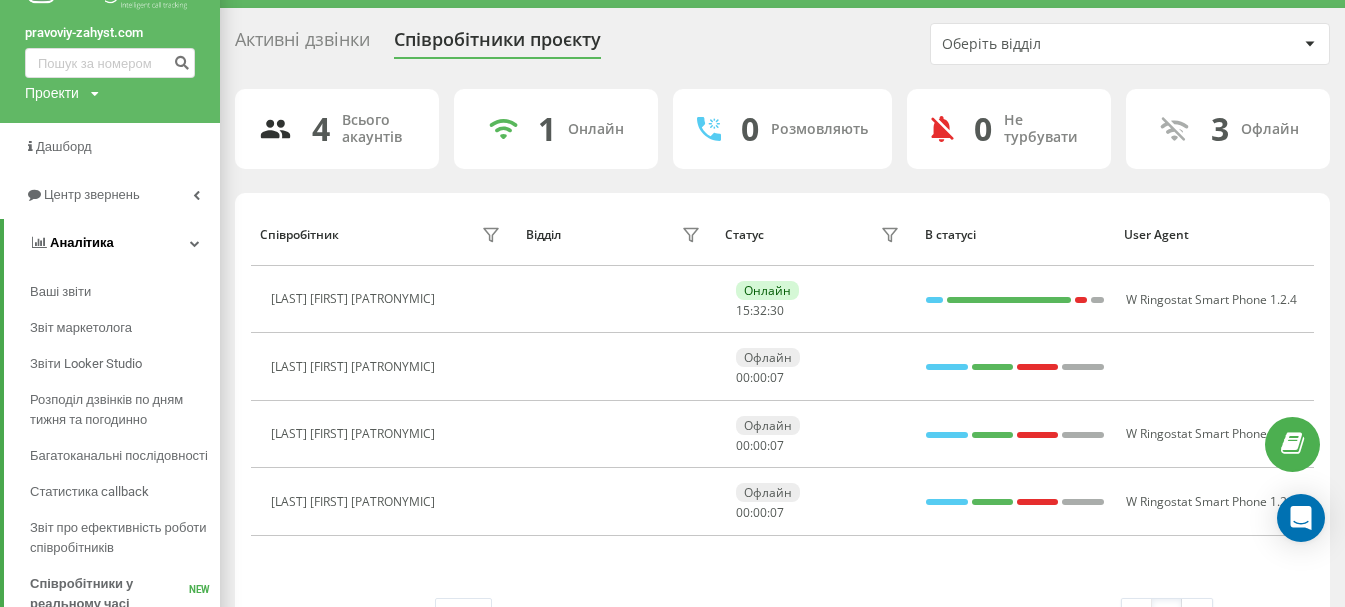 scroll, scrollTop: 100, scrollLeft: 0, axis: vertical 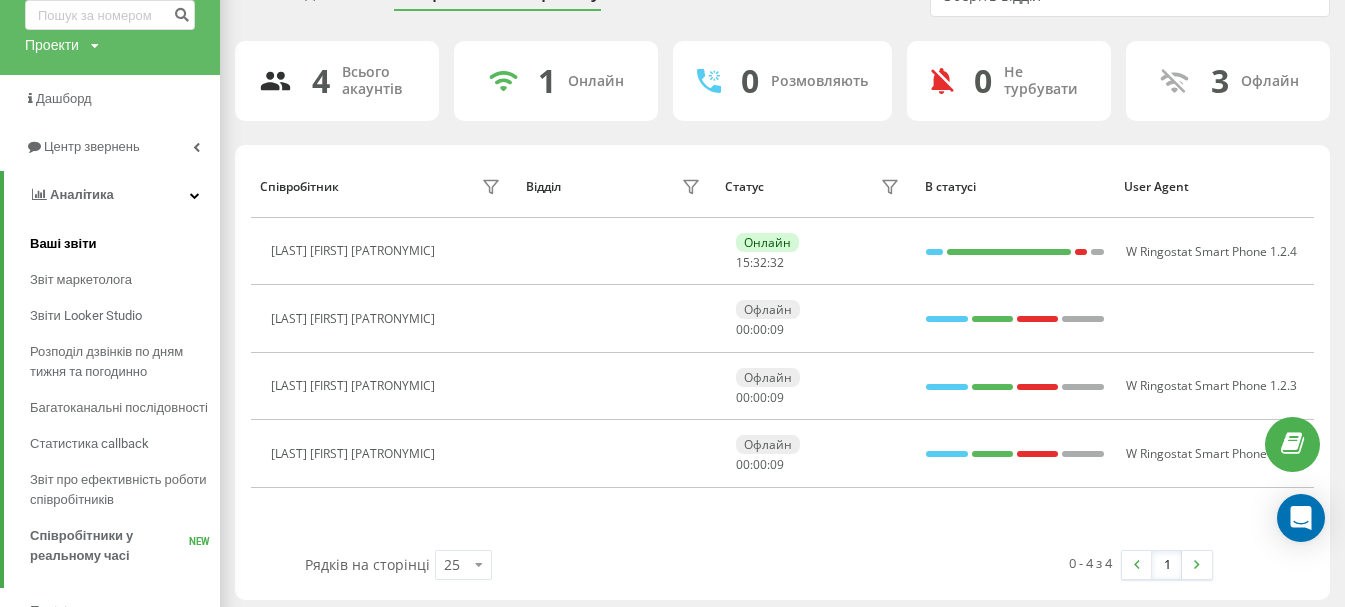 click on "Ваші звіти" at bounding box center (63, 244) 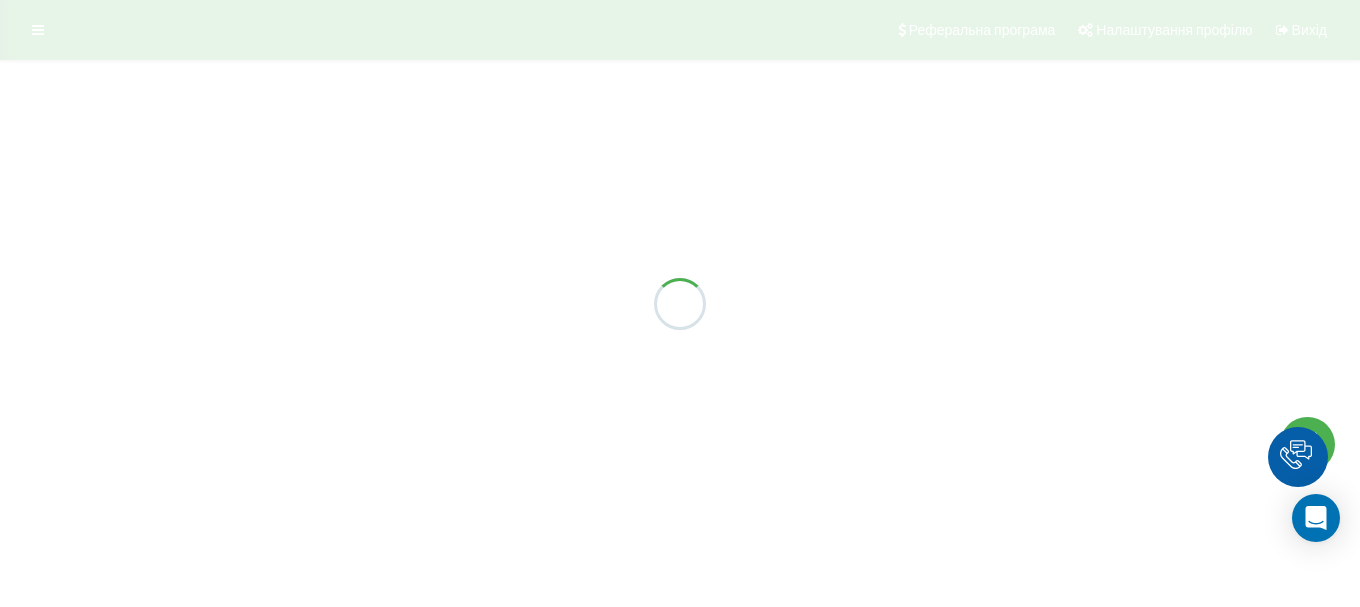 scroll, scrollTop: 0, scrollLeft: 0, axis: both 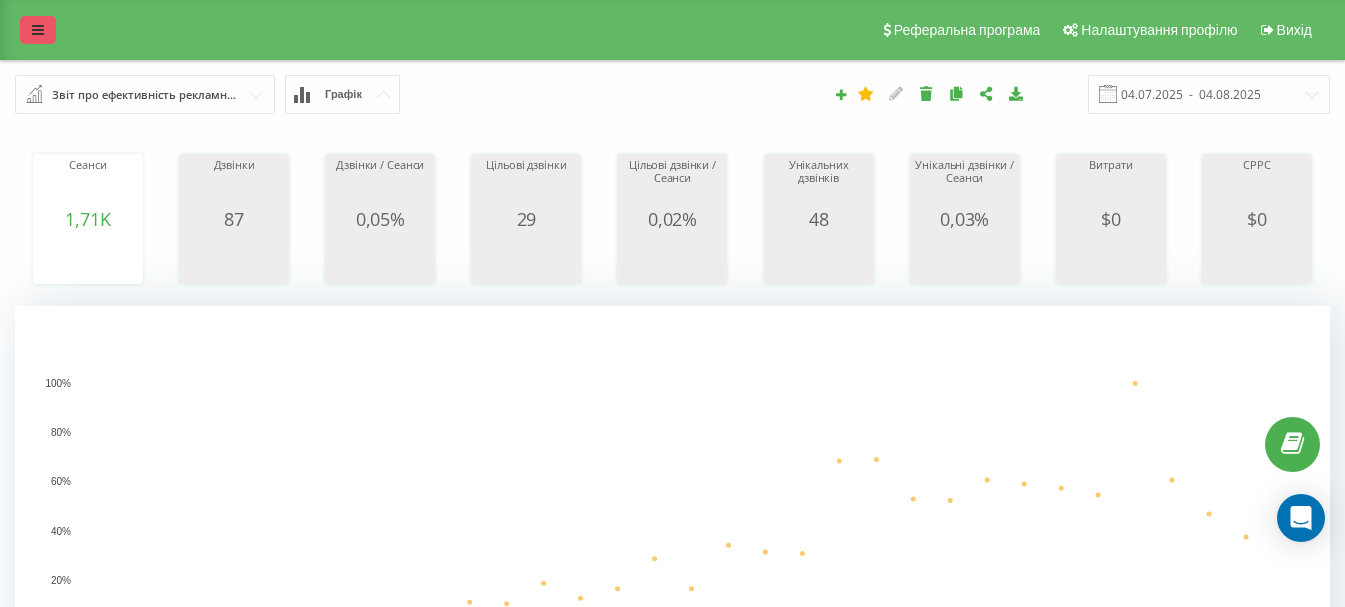 click at bounding box center [38, 30] 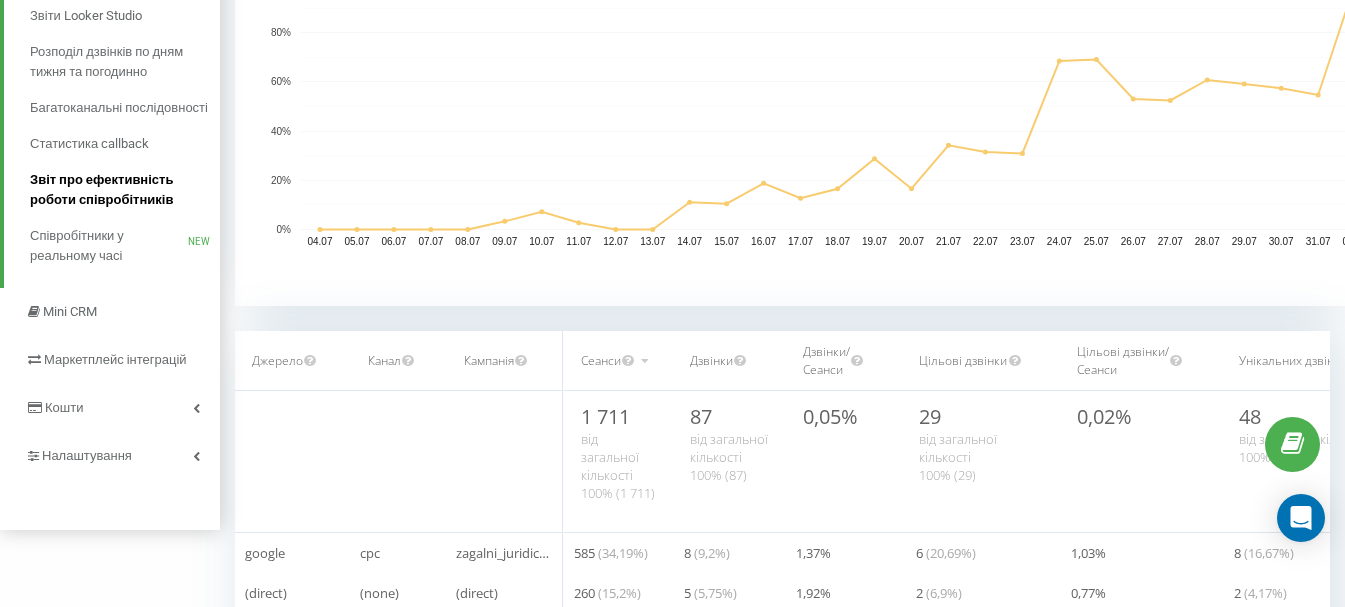 click on "Звіт про ефективність роботи співробітників" at bounding box center (120, 190) 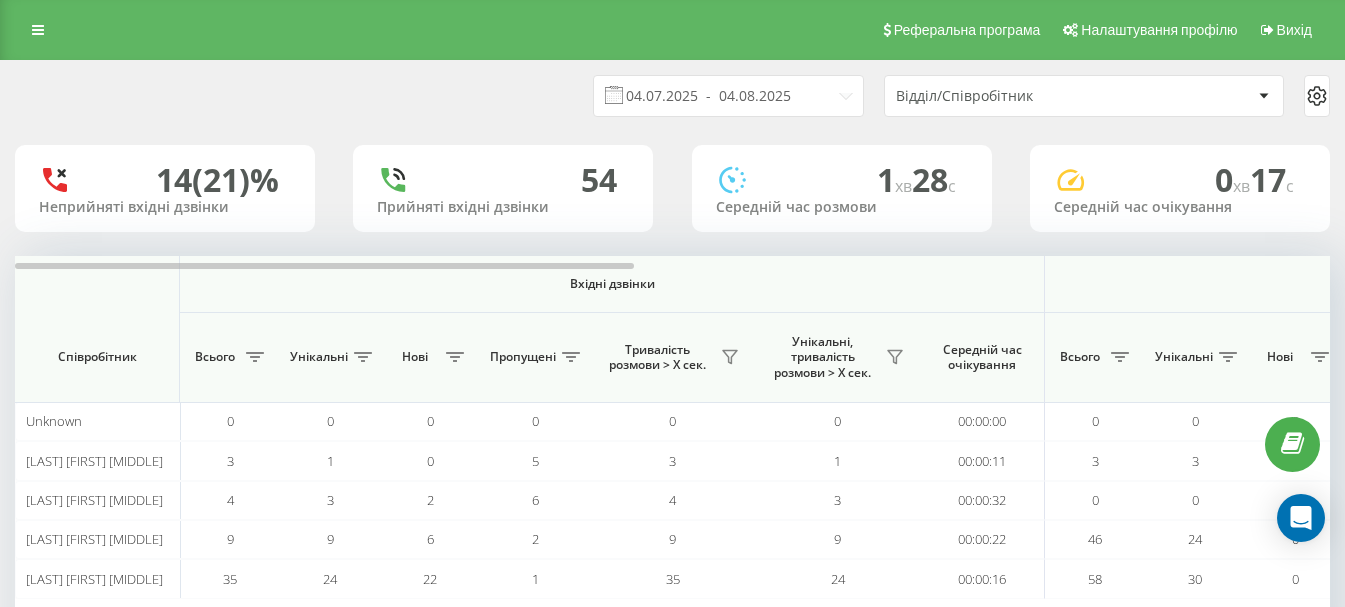 scroll, scrollTop: 0, scrollLeft: 0, axis: both 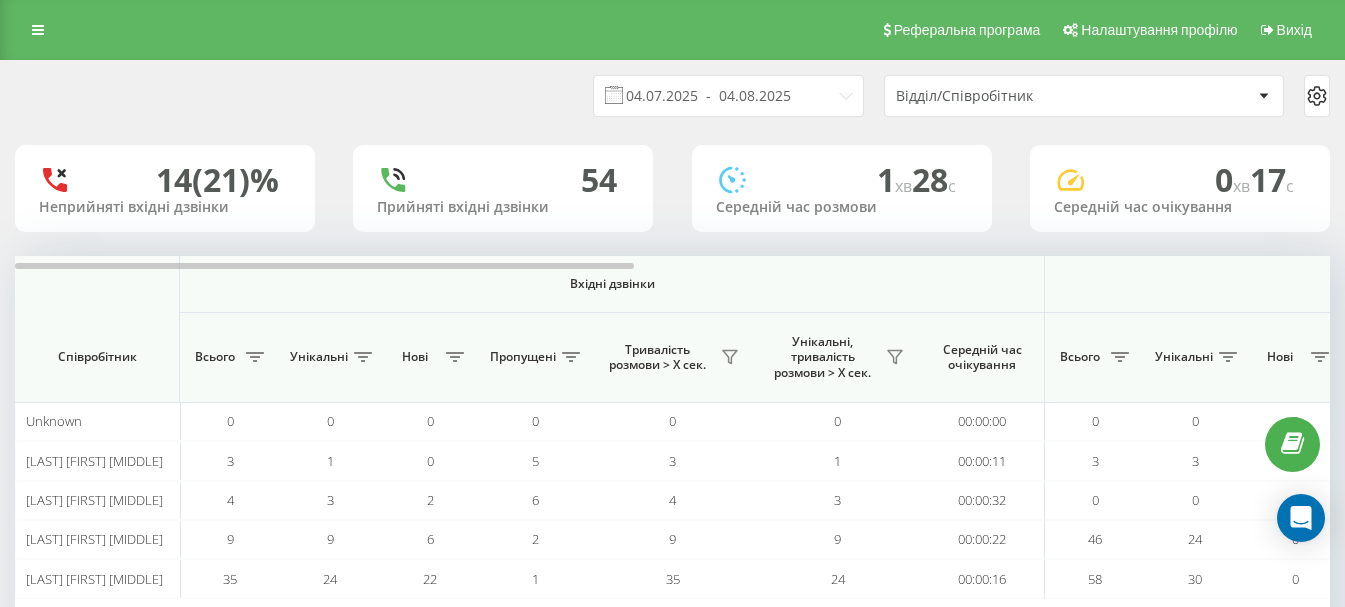 click on "Прийняті вхідні дзвінки" at bounding box center (503, 207) 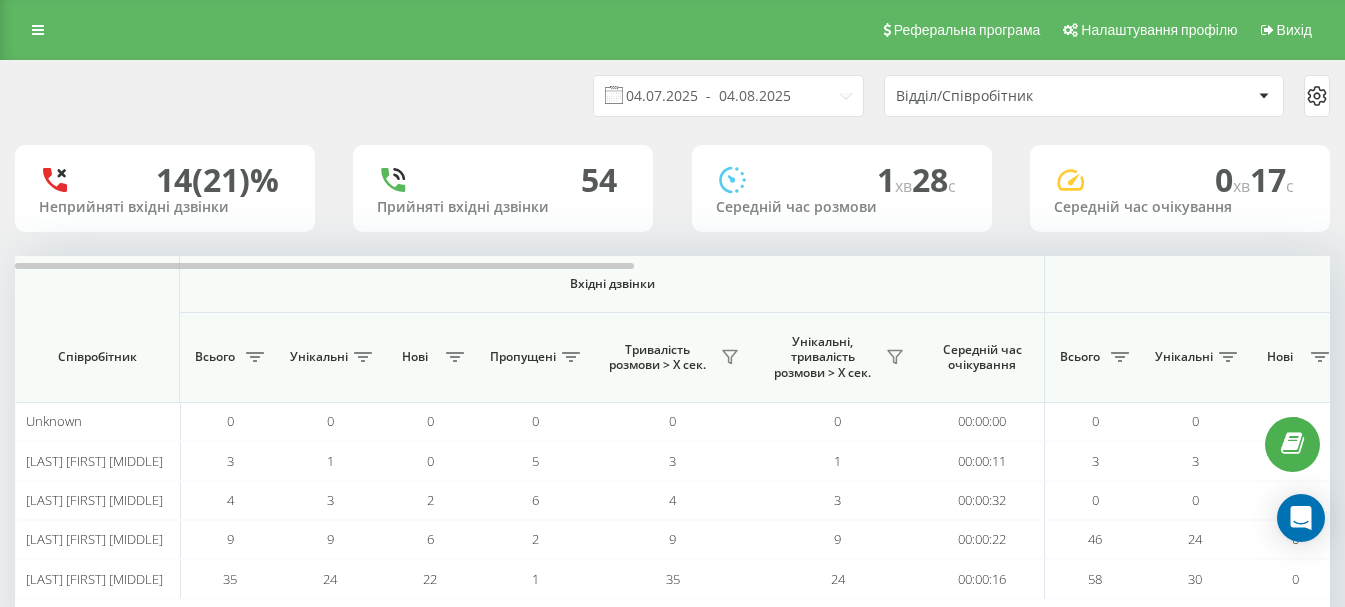 click on "54" at bounding box center [599, 180] 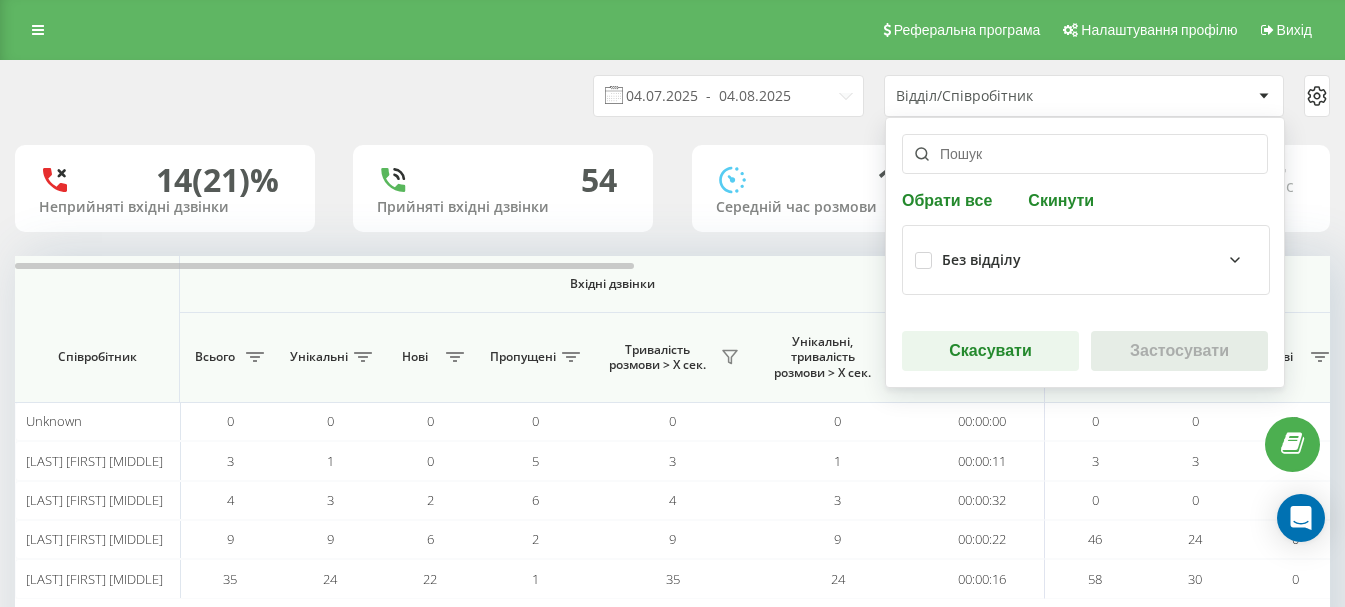 click on "Відділ/Співробітник" at bounding box center [1015, 96] 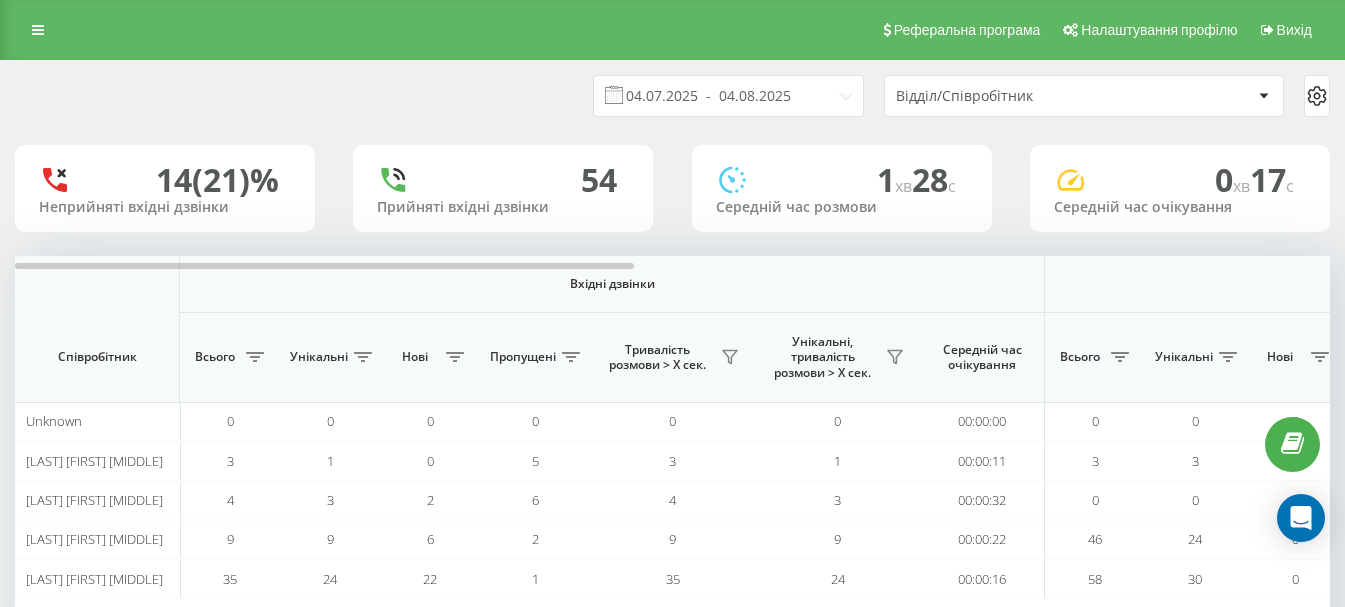 click on "Реферальна програма Налаштування профілю Вихід" at bounding box center [672, 30] 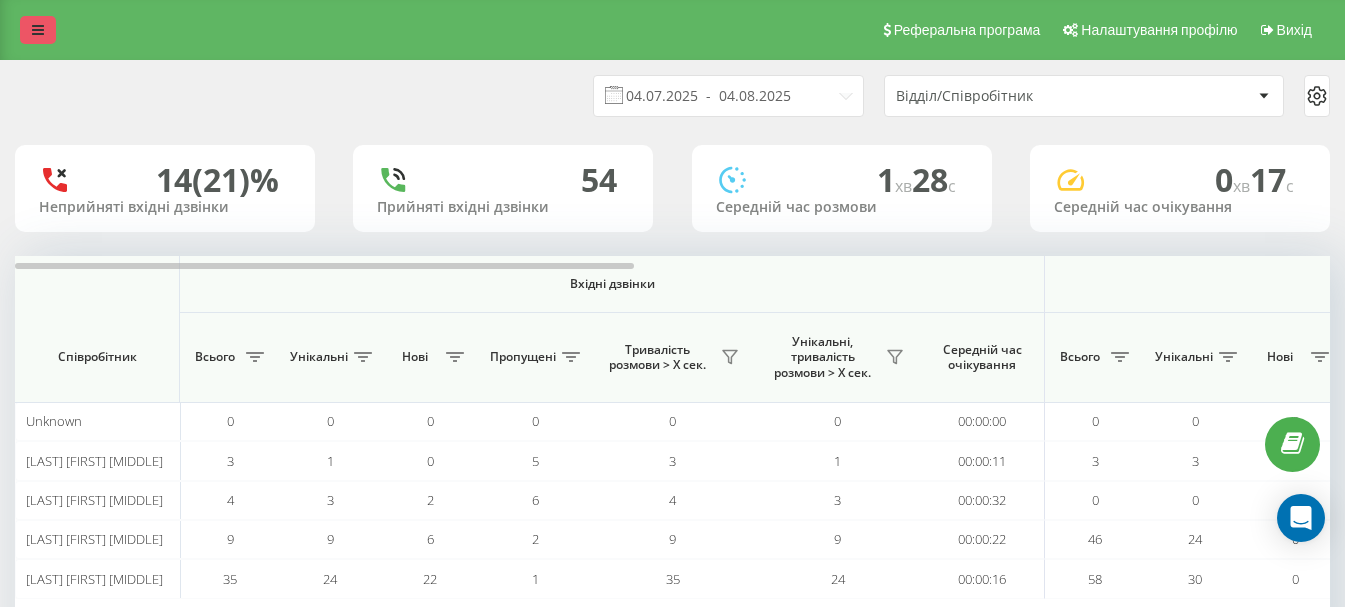 click at bounding box center (38, 30) 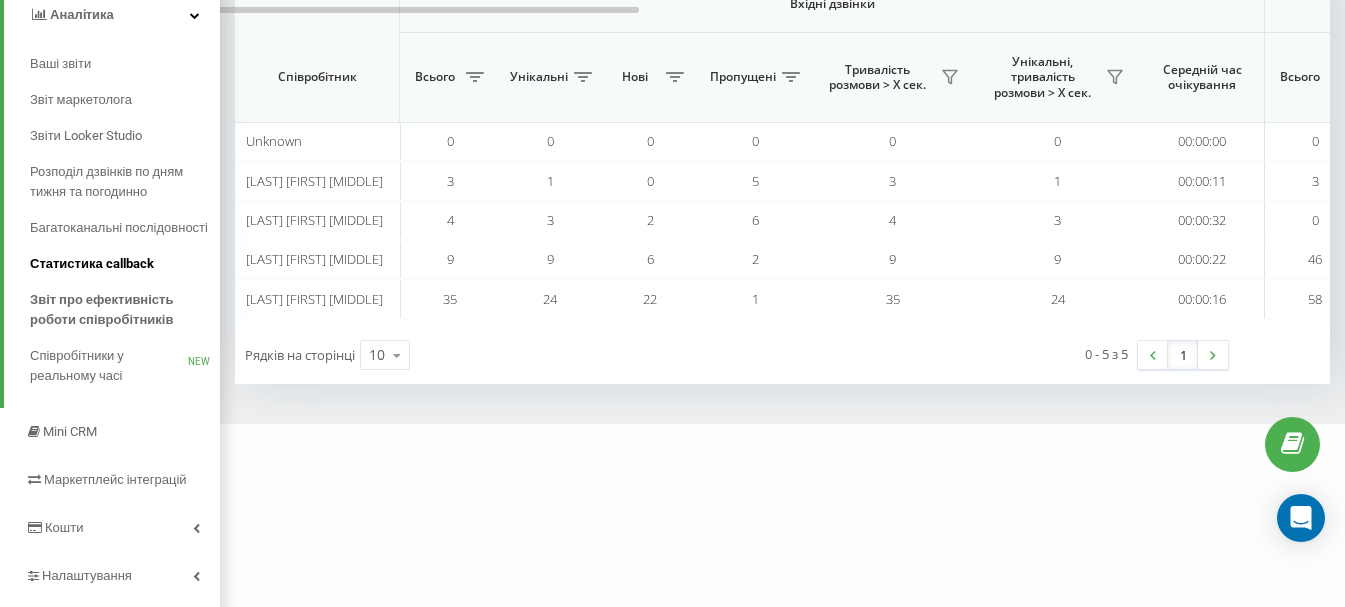 scroll, scrollTop: 244, scrollLeft: 0, axis: vertical 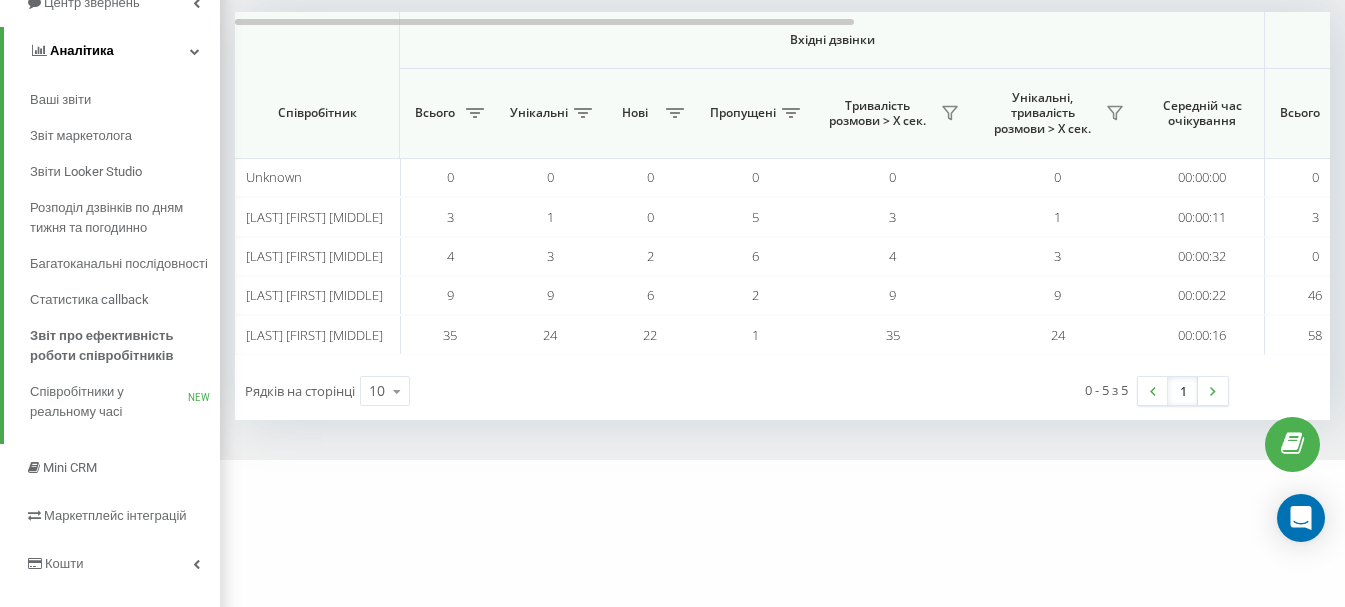 click on "Аналiтика" at bounding box center [82, 50] 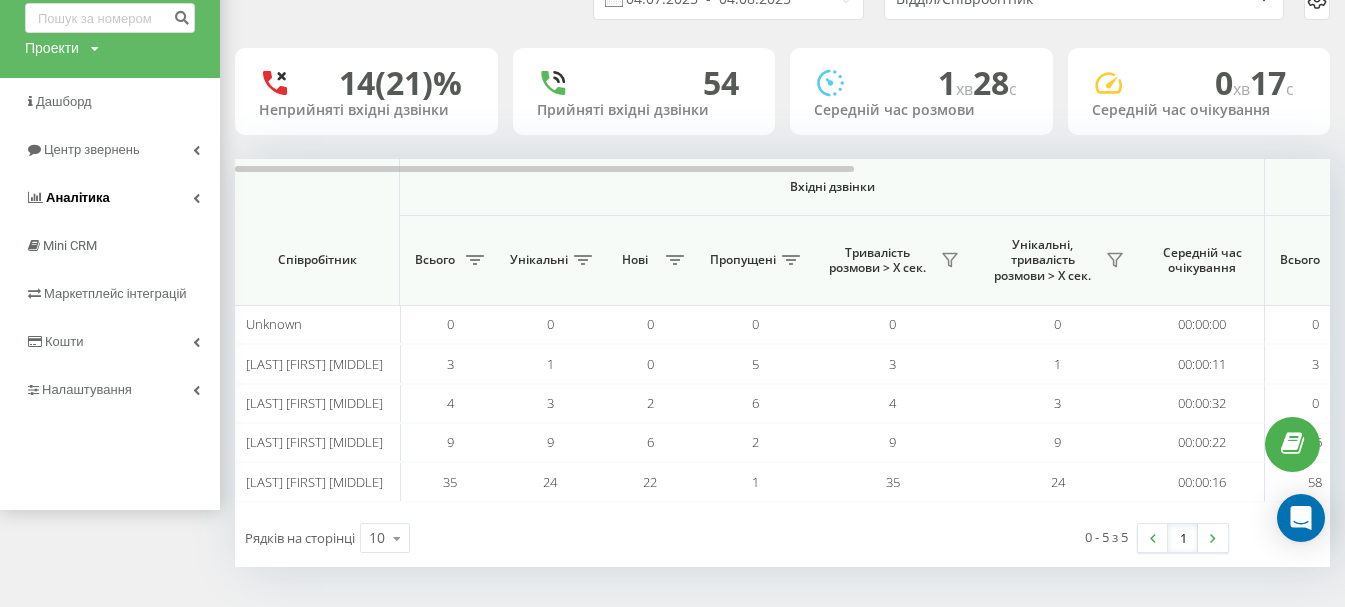 scroll, scrollTop: 97, scrollLeft: 0, axis: vertical 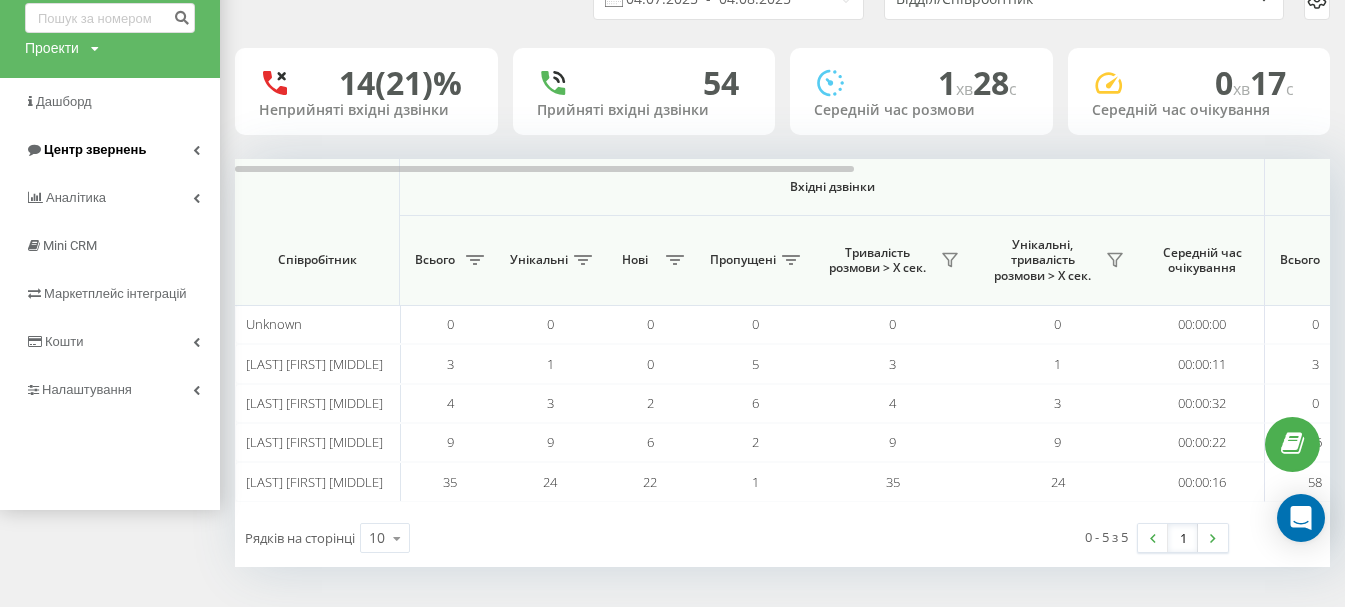 click on "Центр звернень" at bounding box center [110, 150] 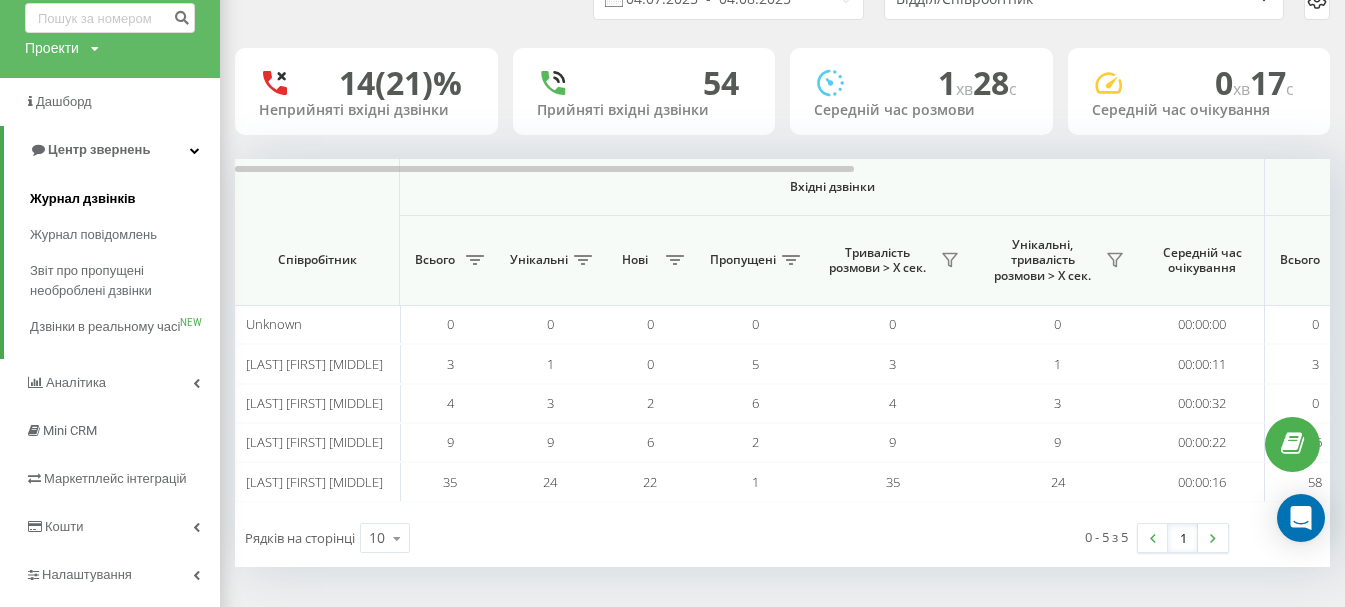 click on "Журнал дзвінків" at bounding box center [83, 199] 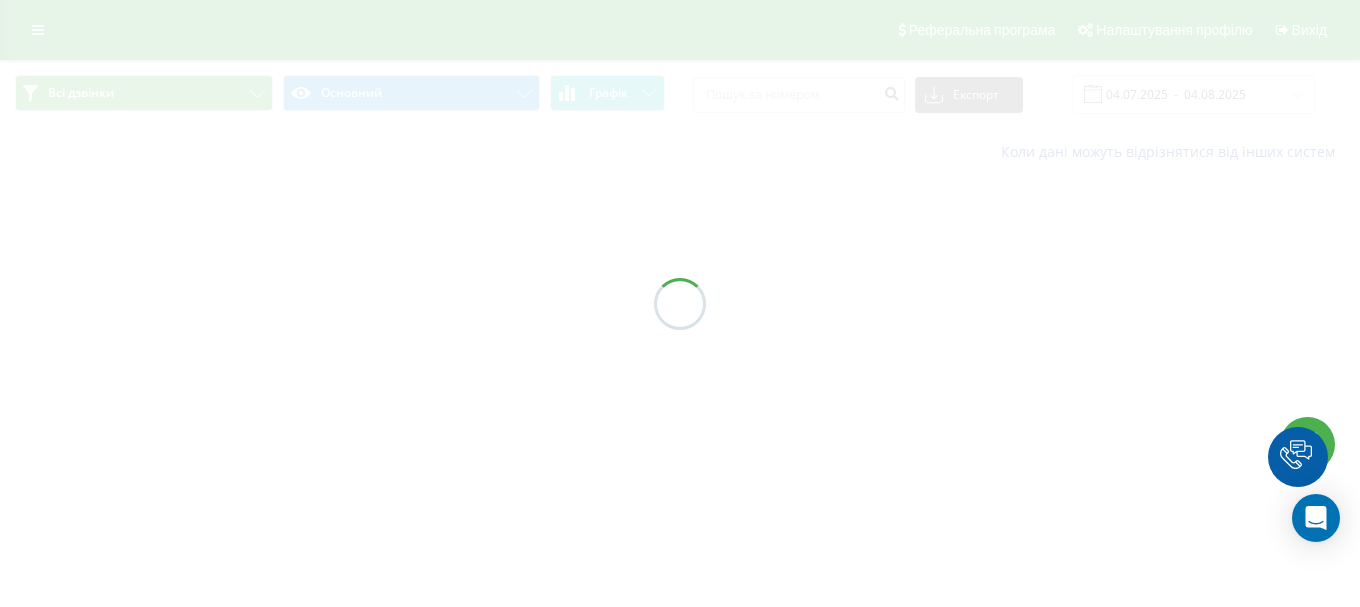 scroll, scrollTop: 0, scrollLeft: 0, axis: both 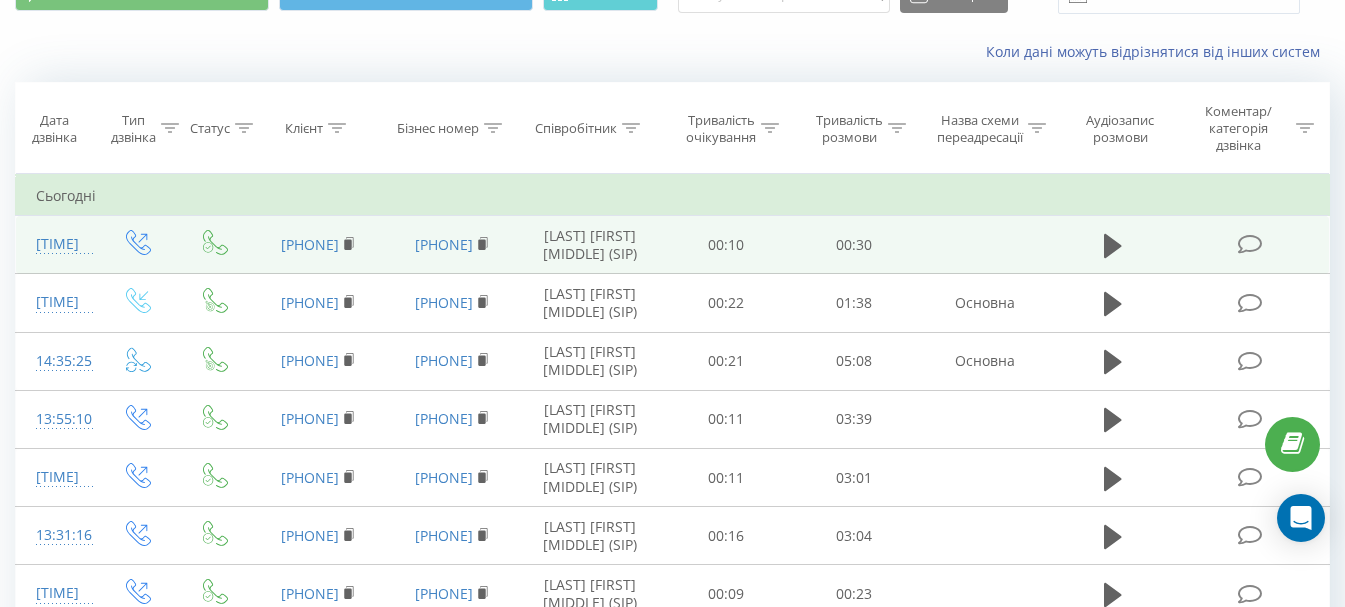 click at bounding box center [1113, 245] 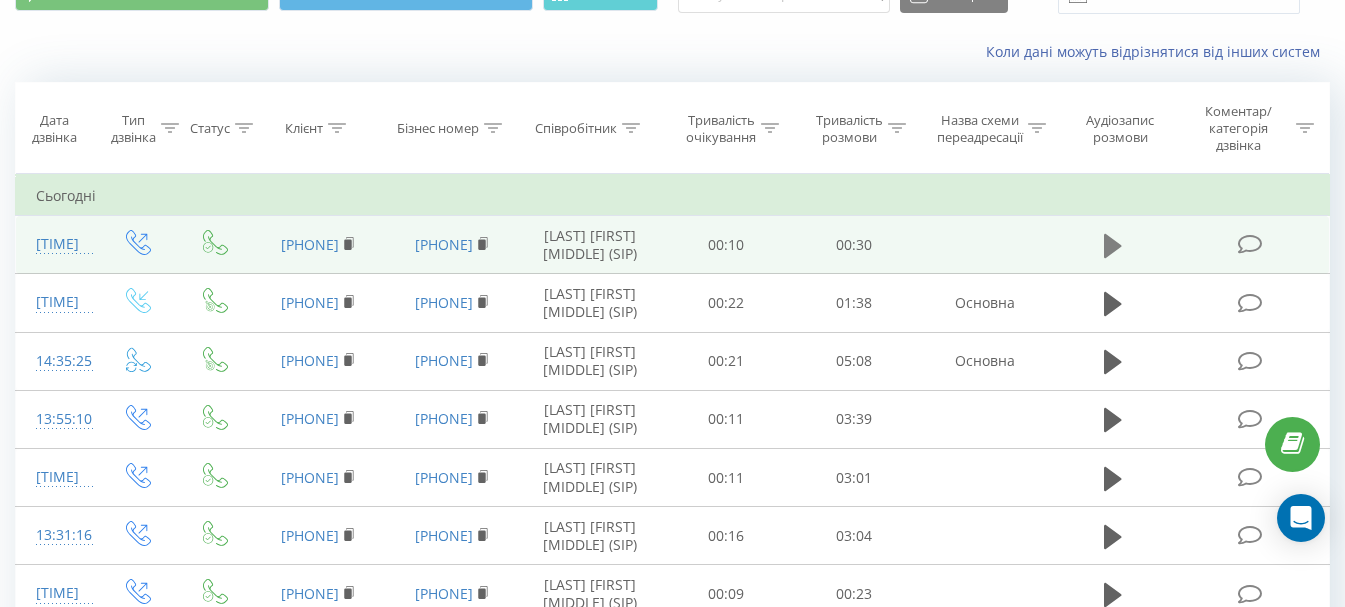 click 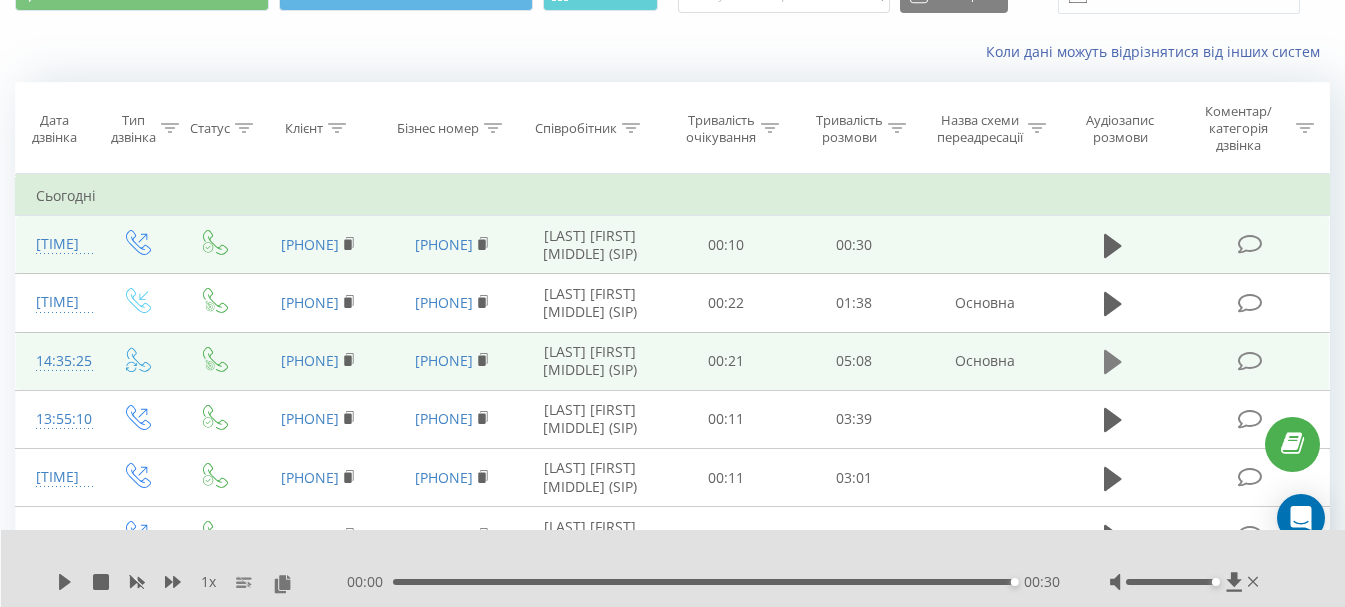 click 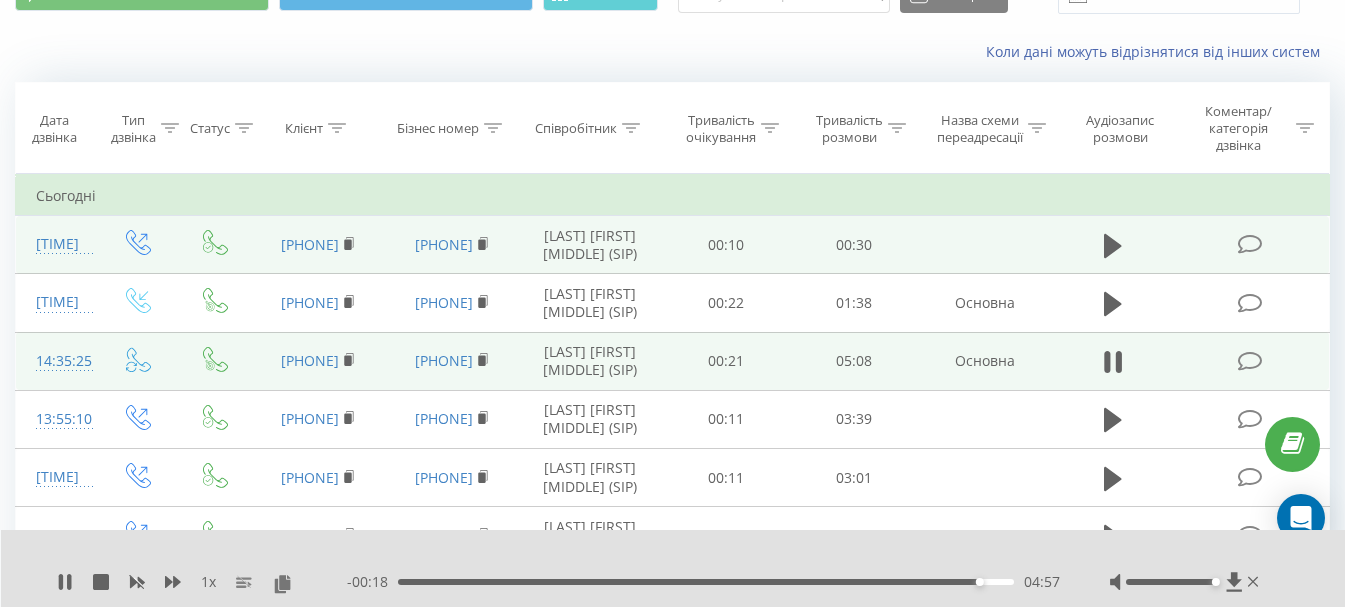 click on "04:57" at bounding box center (706, 582) 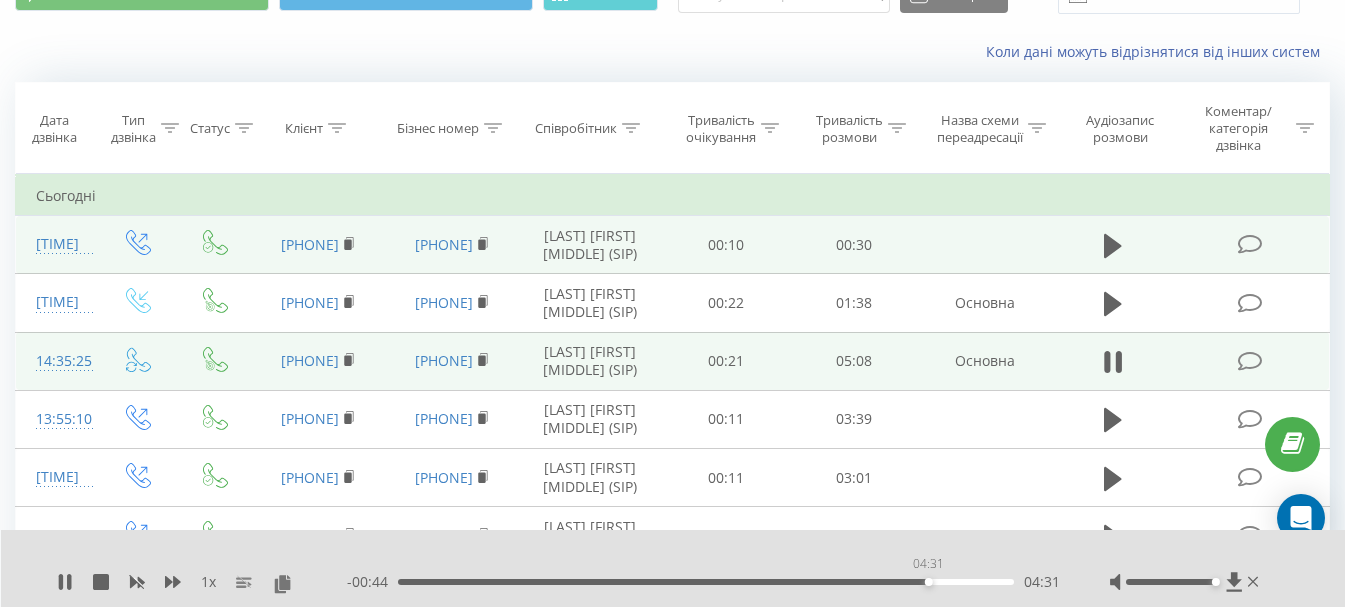 click on "04:31" at bounding box center [706, 582] 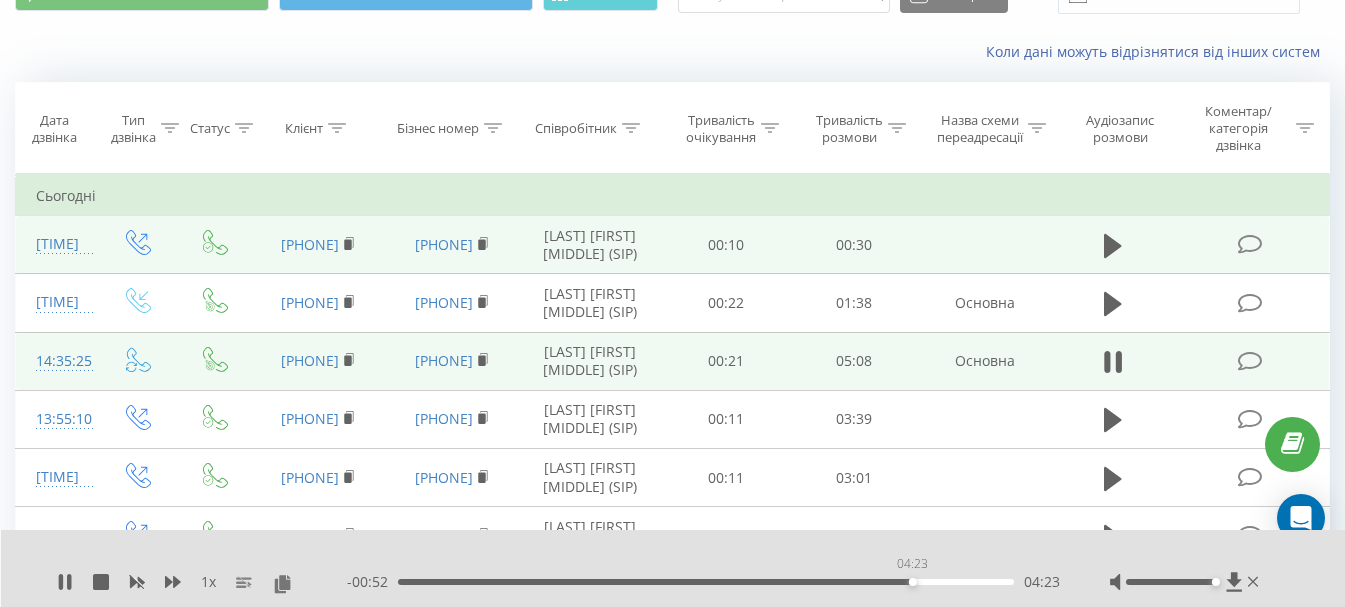 click on "04:23" at bounding box center (706, 582) 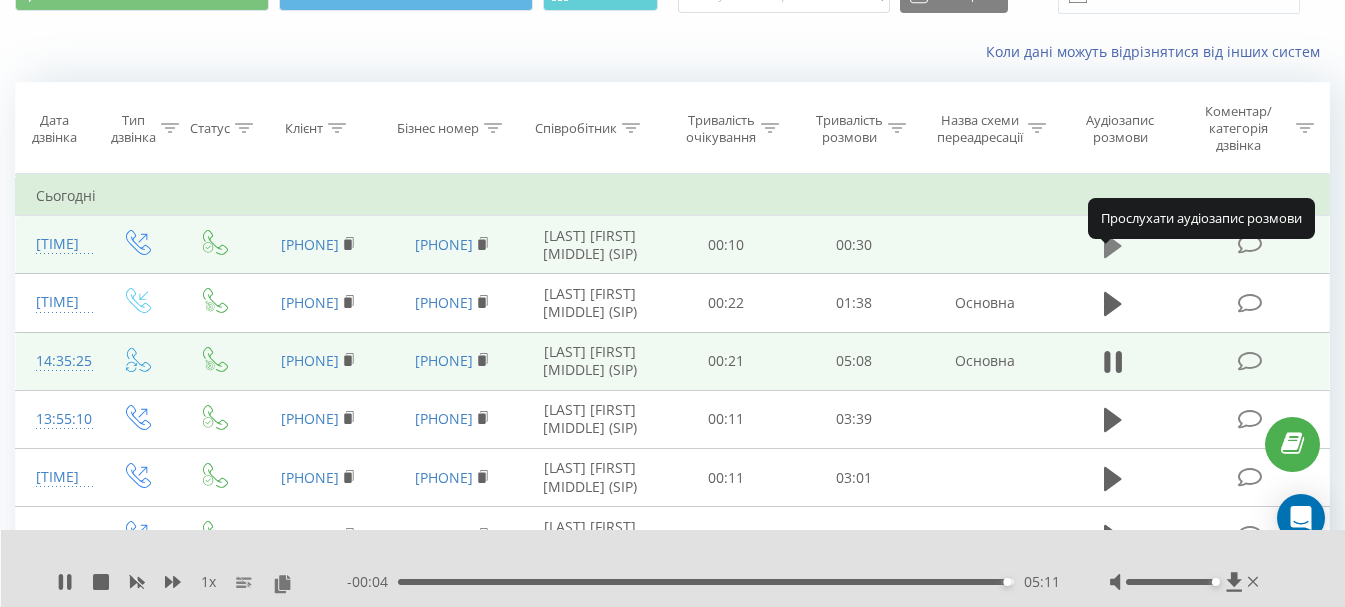 click 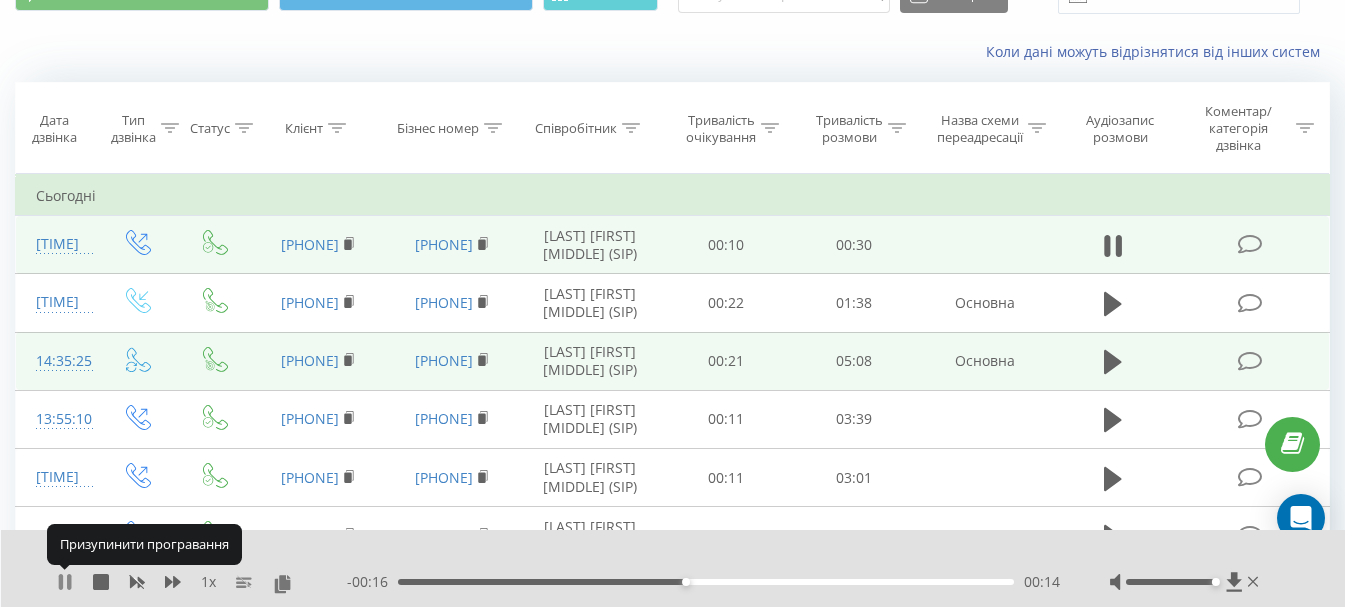 click 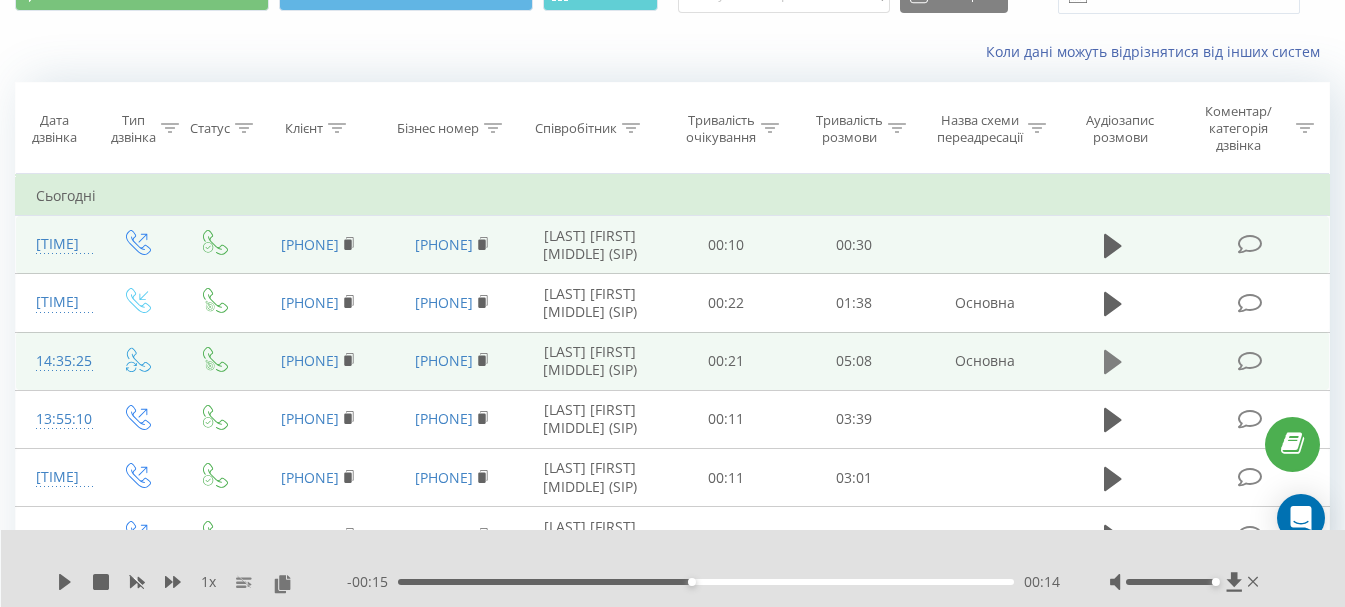 click 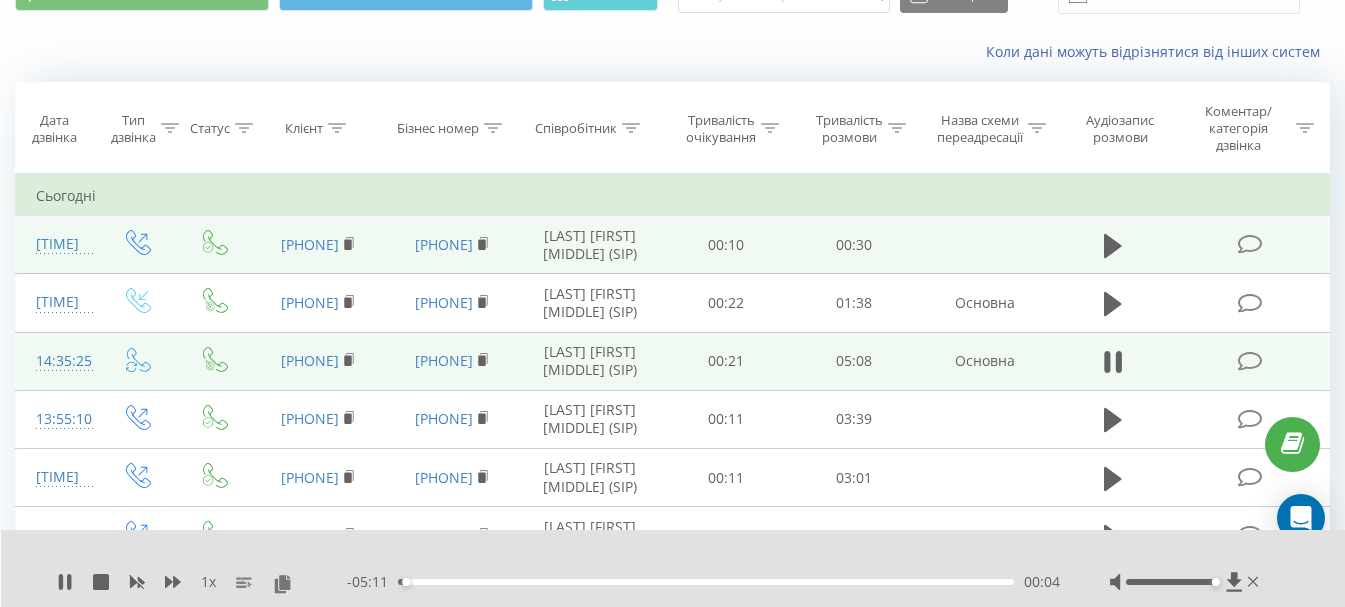 click on "00:04" at bounding box center [706, 582] 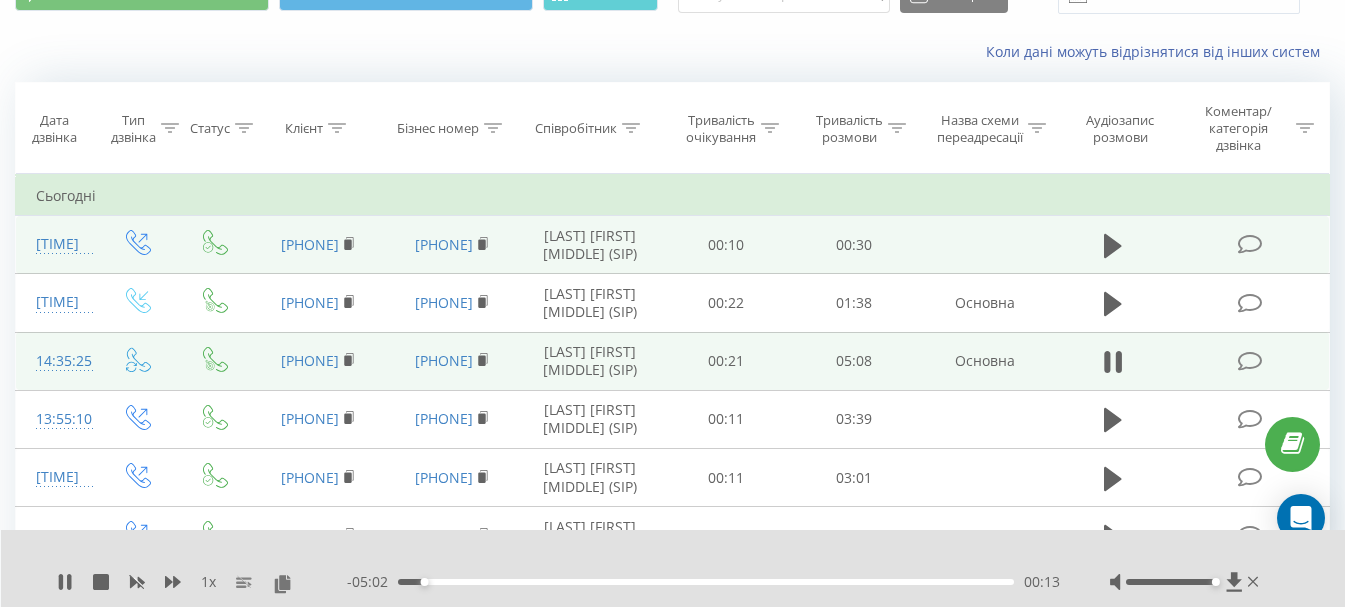 click on "00:13" at bounding box center [706, 582] 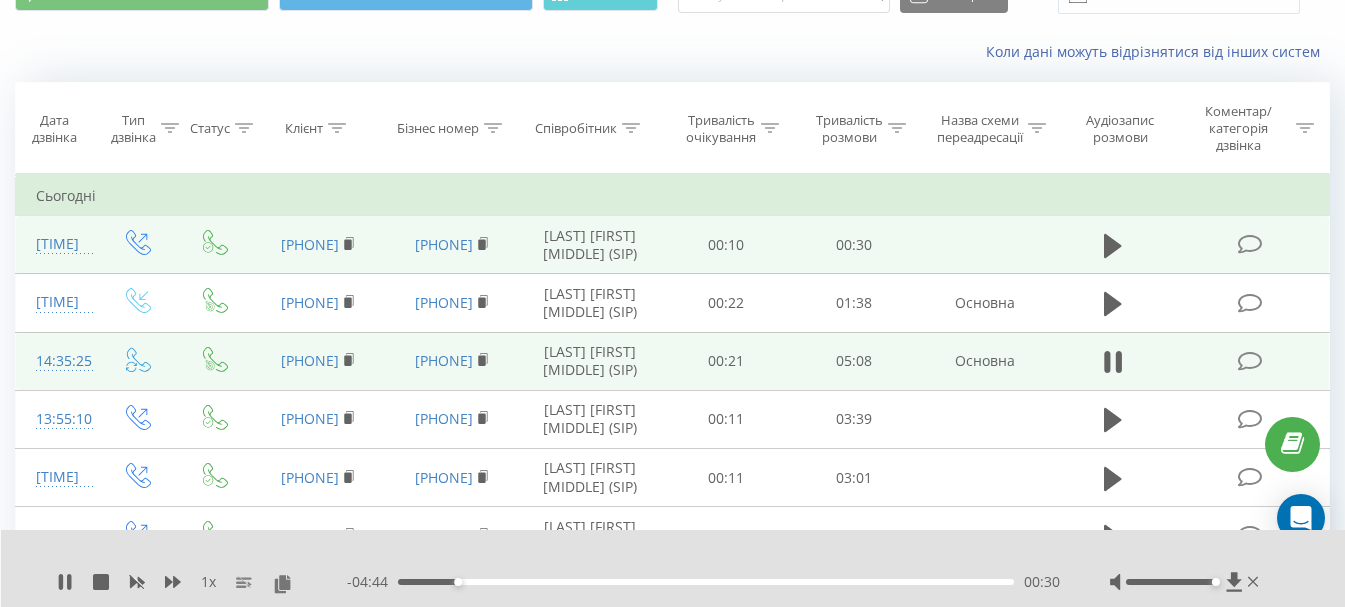 drag, startPoint x: 70, startPoint y: 580, endPoint x: 74, endPoint y: 565, distance: 15.524175 